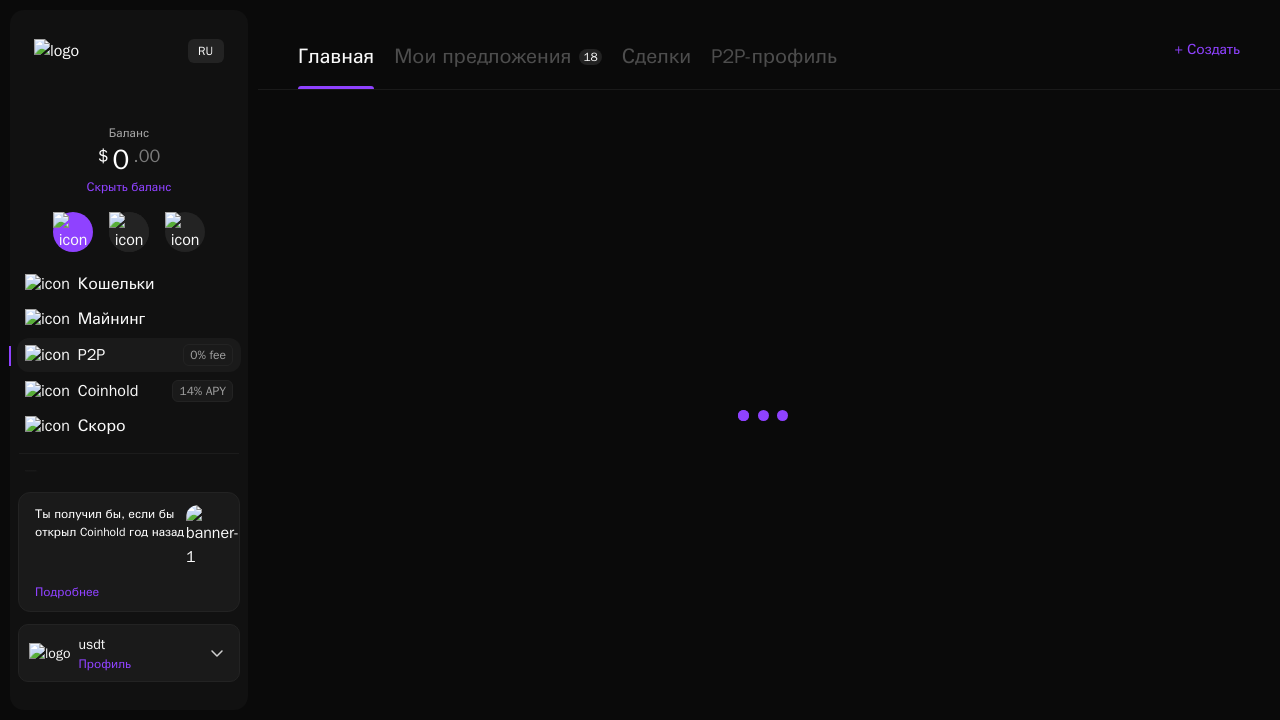 scroll, scrollTop: 0, scrollLeft: 0, axis: both 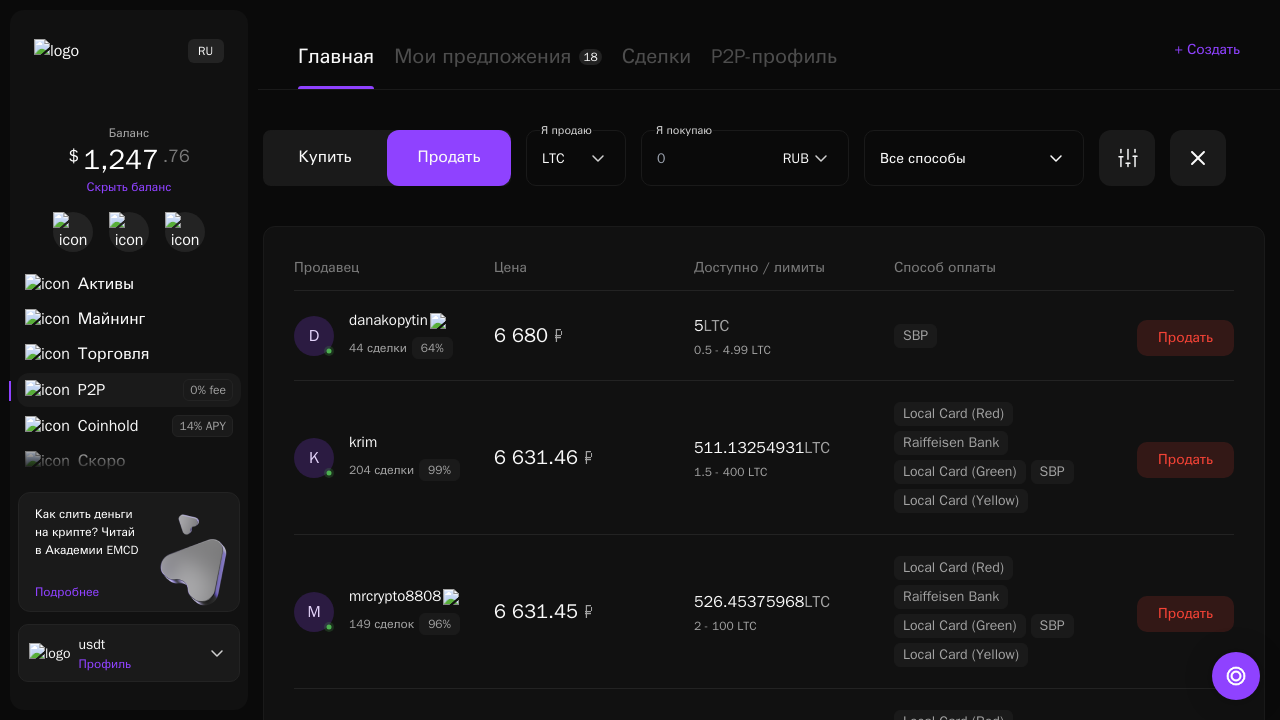 click on "Показать еще" at bounding box center (764, 2362) 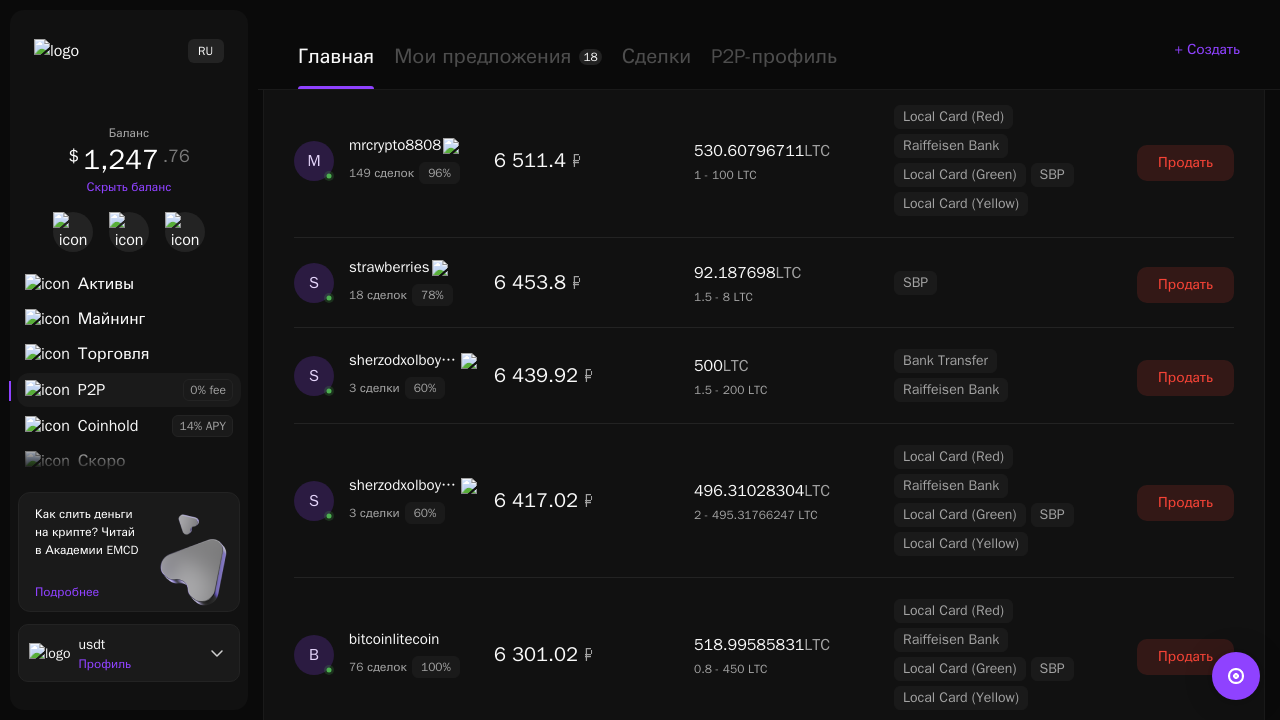 scroll, scrollTop: 1698, scrollLeft: 0, axis: vertical 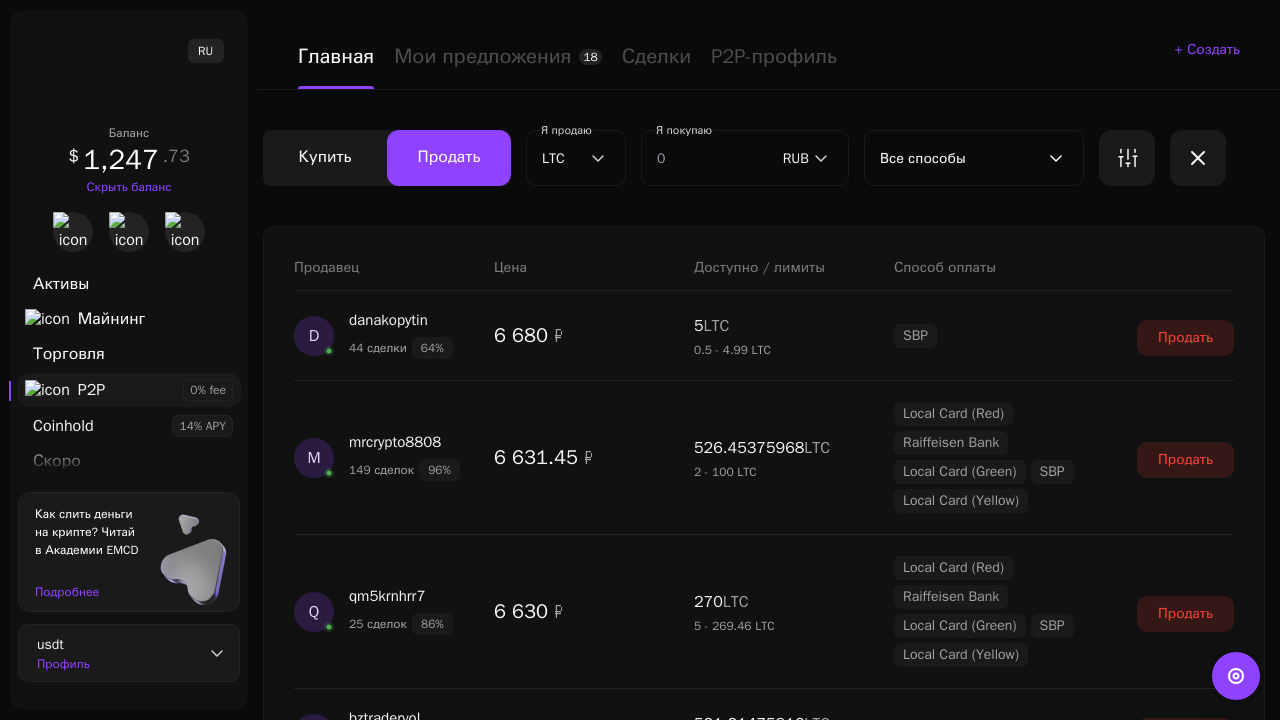click on "Показать еще" at bounding box center [764, 2362] 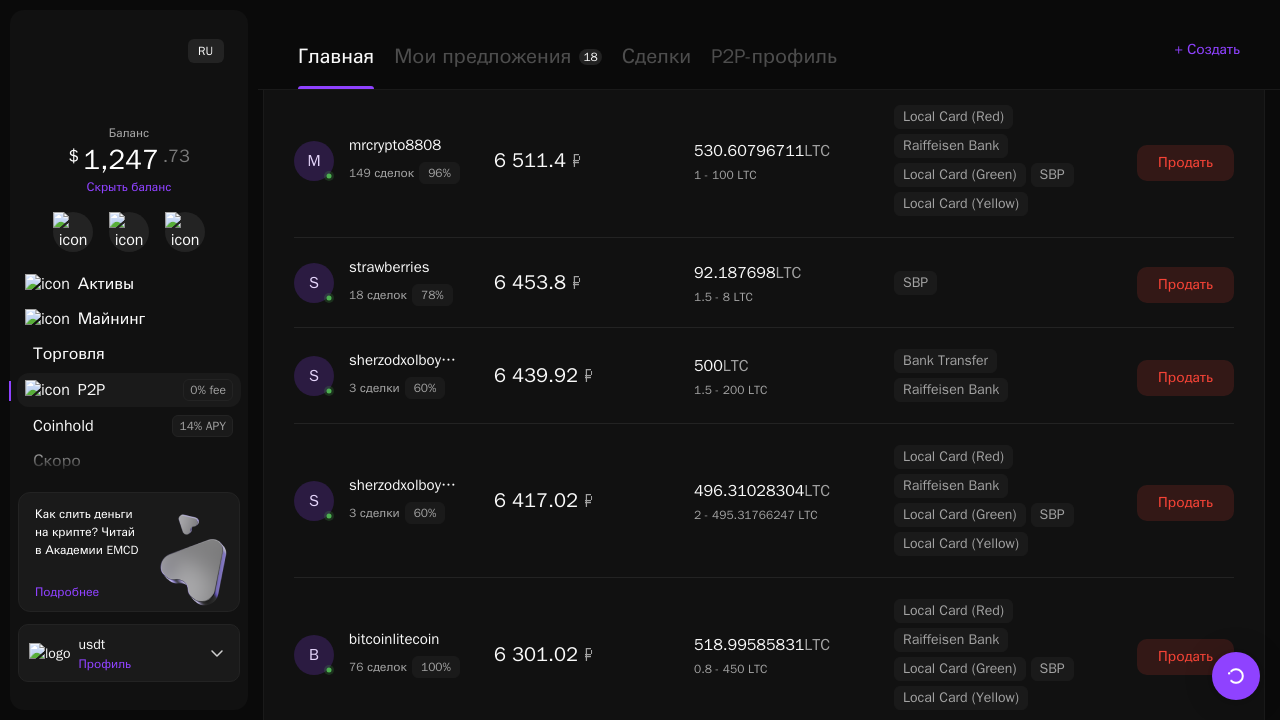 scroll, scrollTop: 1698, scrollLeft: 0, axis: vertical 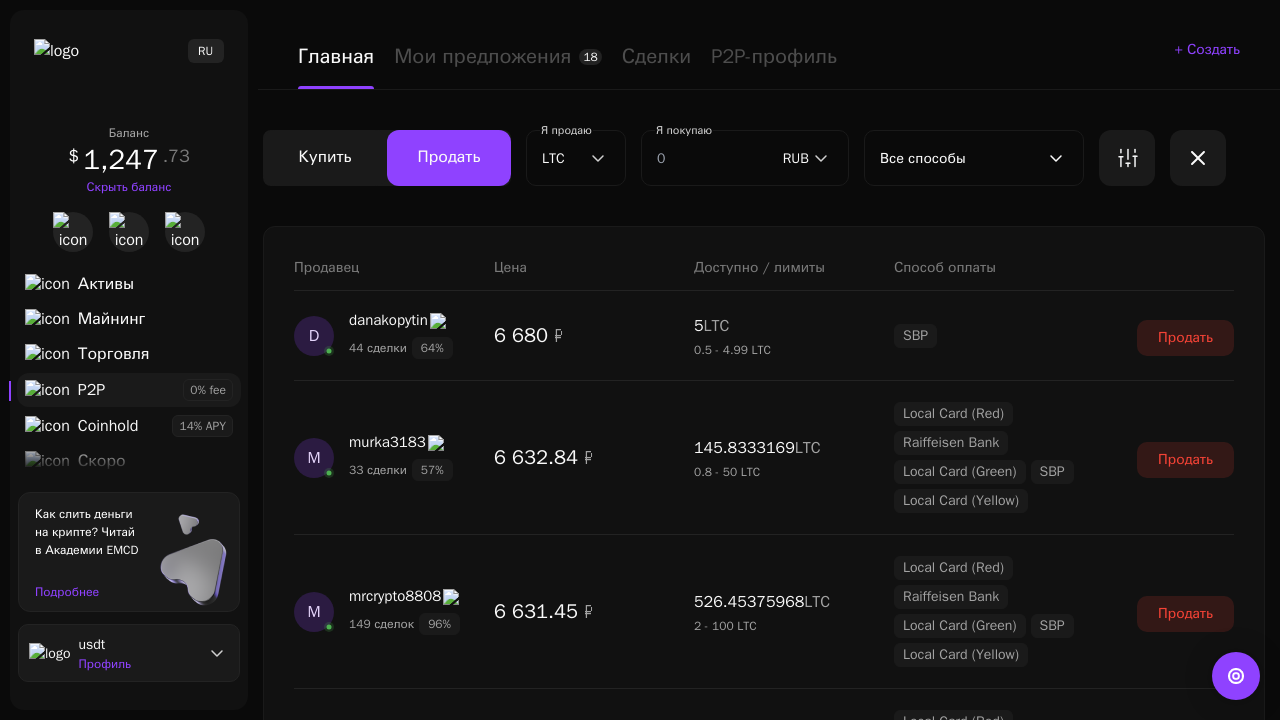 click on "Показать еще" at bounding box center [764, 2362] 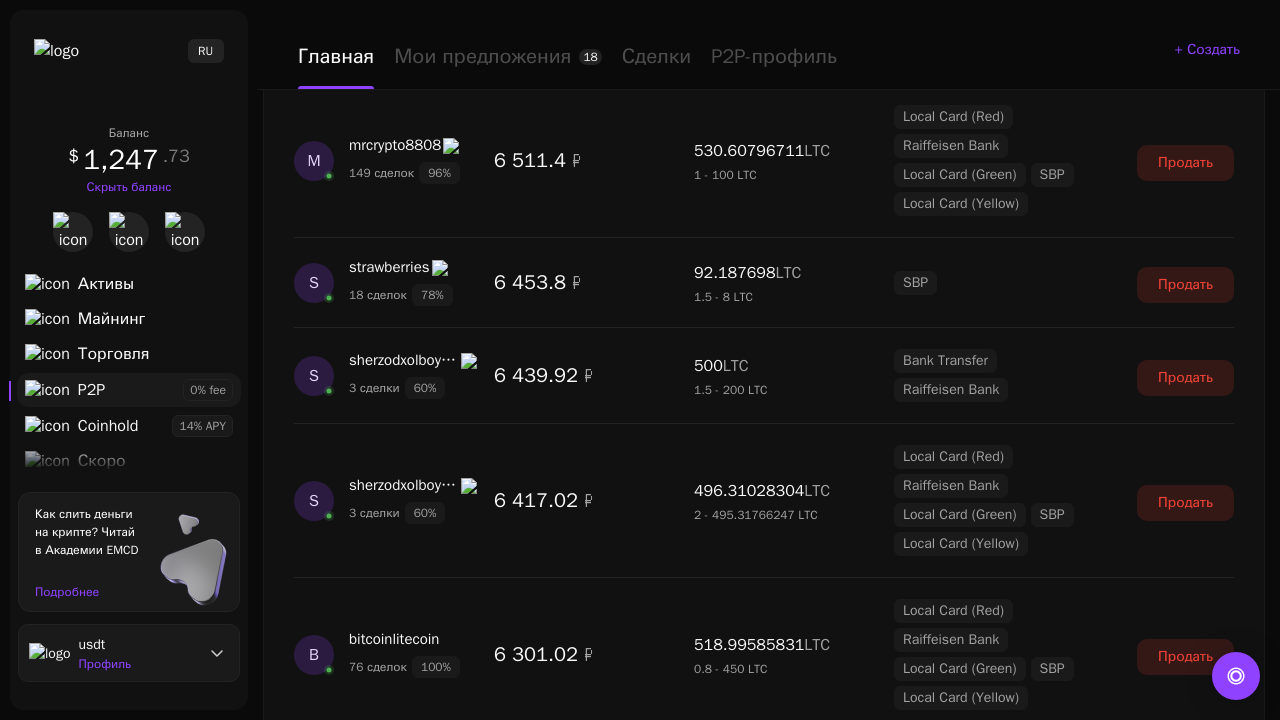 scroll, scrollTop: 1698, scrollLeft: 0, axis: vertical 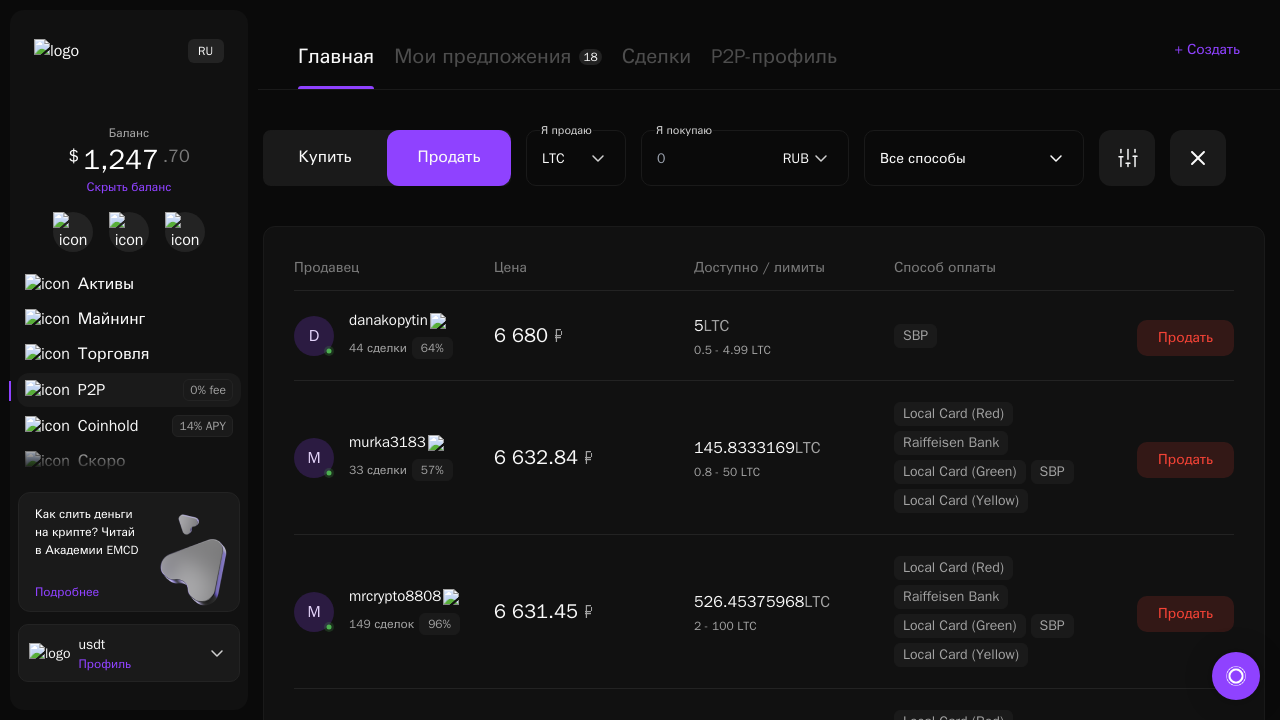 click on "Показать еще" at bounding box center [764, 2362] 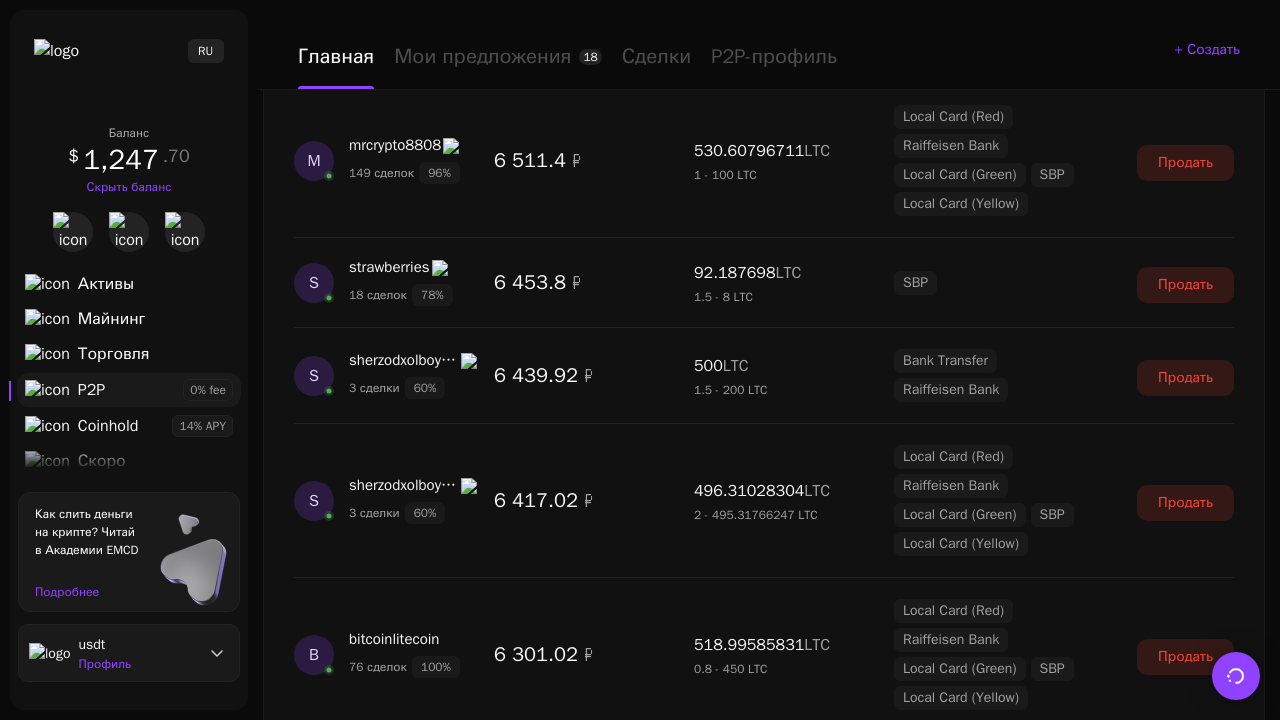 scroll, scrollTop: 1698, scrollLeft: 0, axis: vertical 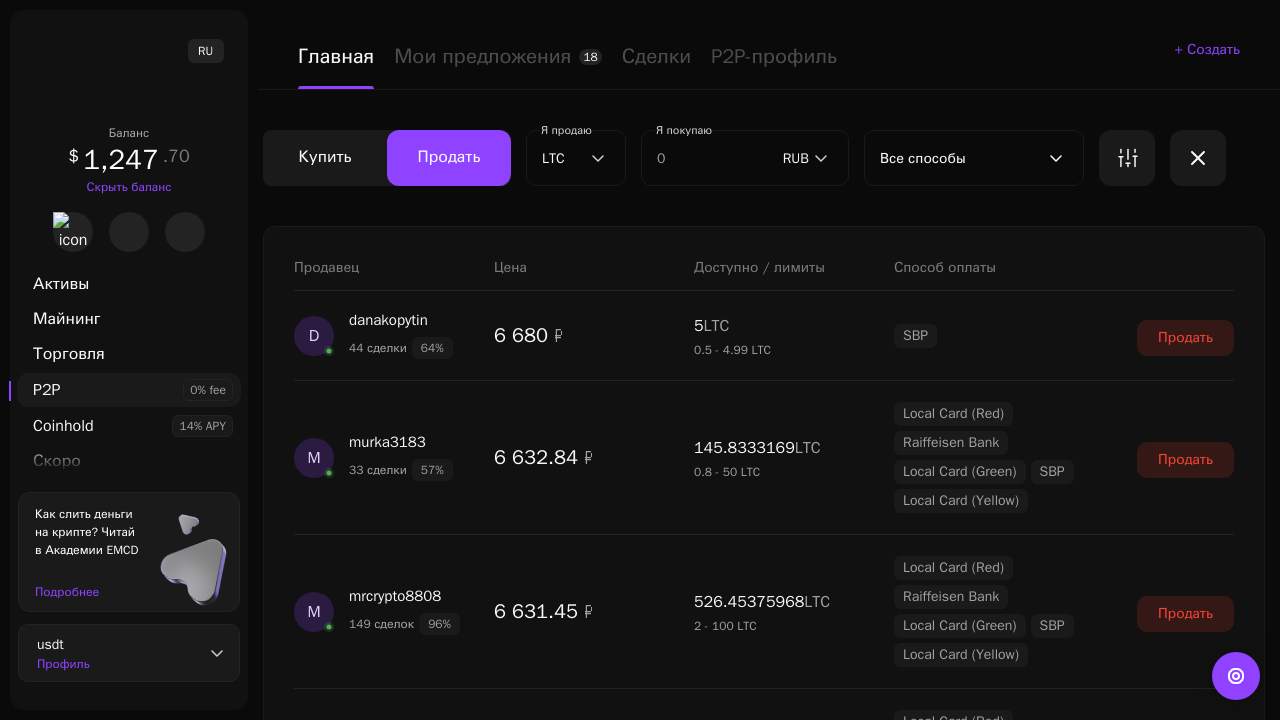 click on "Показать еще" at bounding box center [764, 2362] 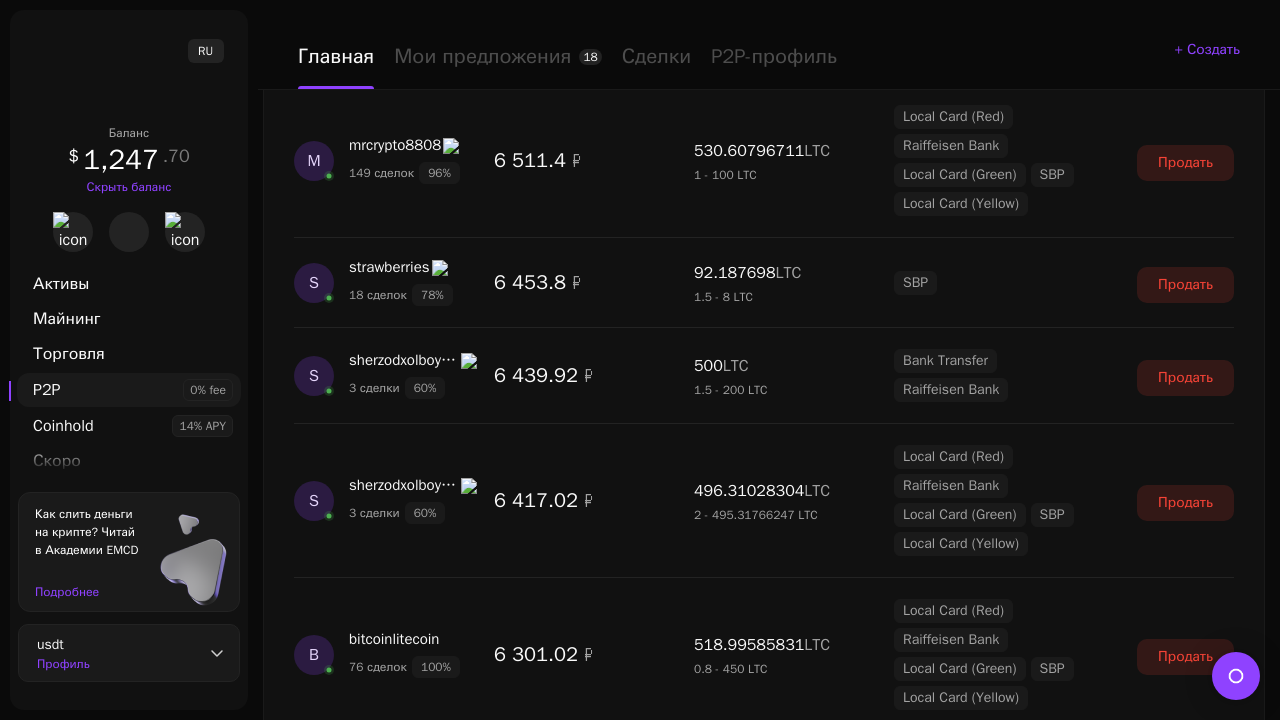 scroll, scrollTop: 1698, scrollLeft: 0, axis: vertical 